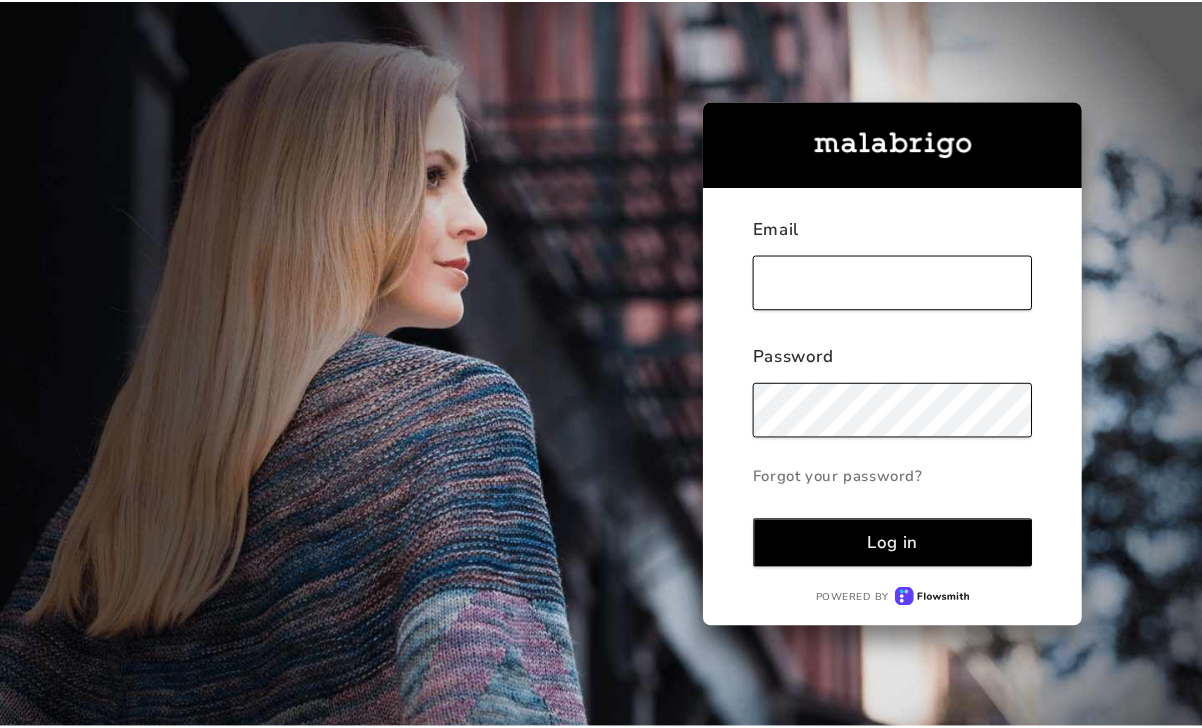 scroll, scrollTop: 0, scrollLeft: 0, axis: both 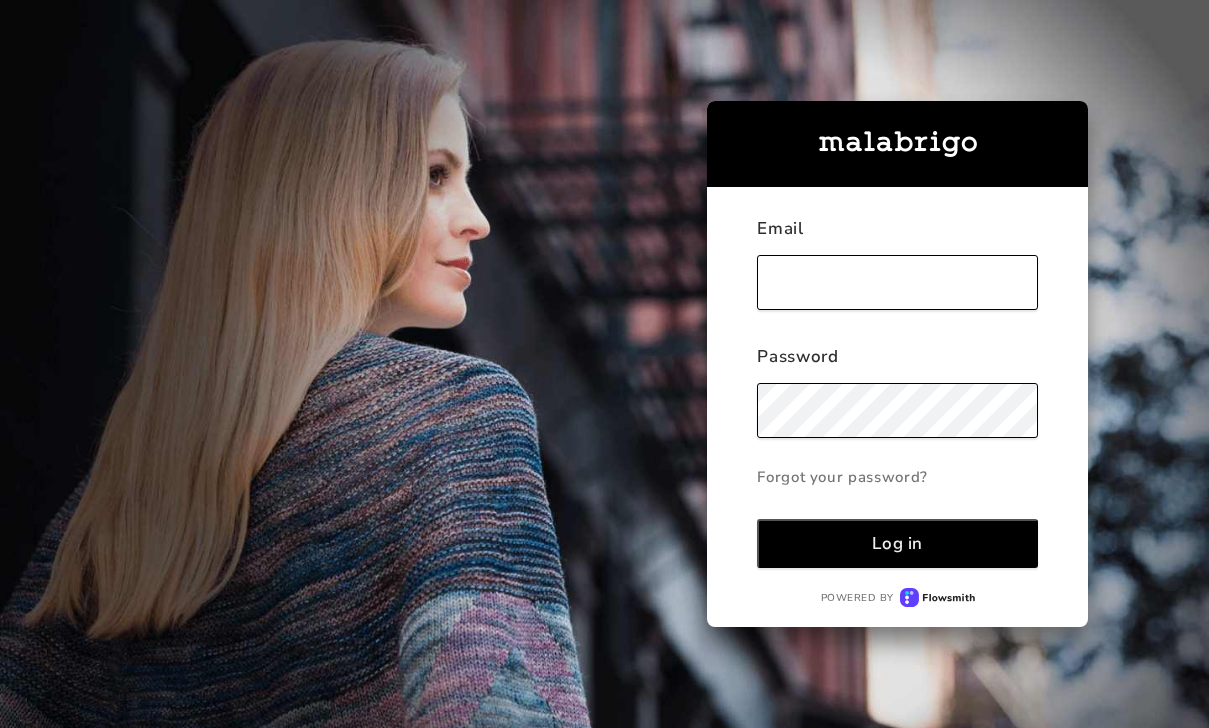 click at bounding box center [897, 282] 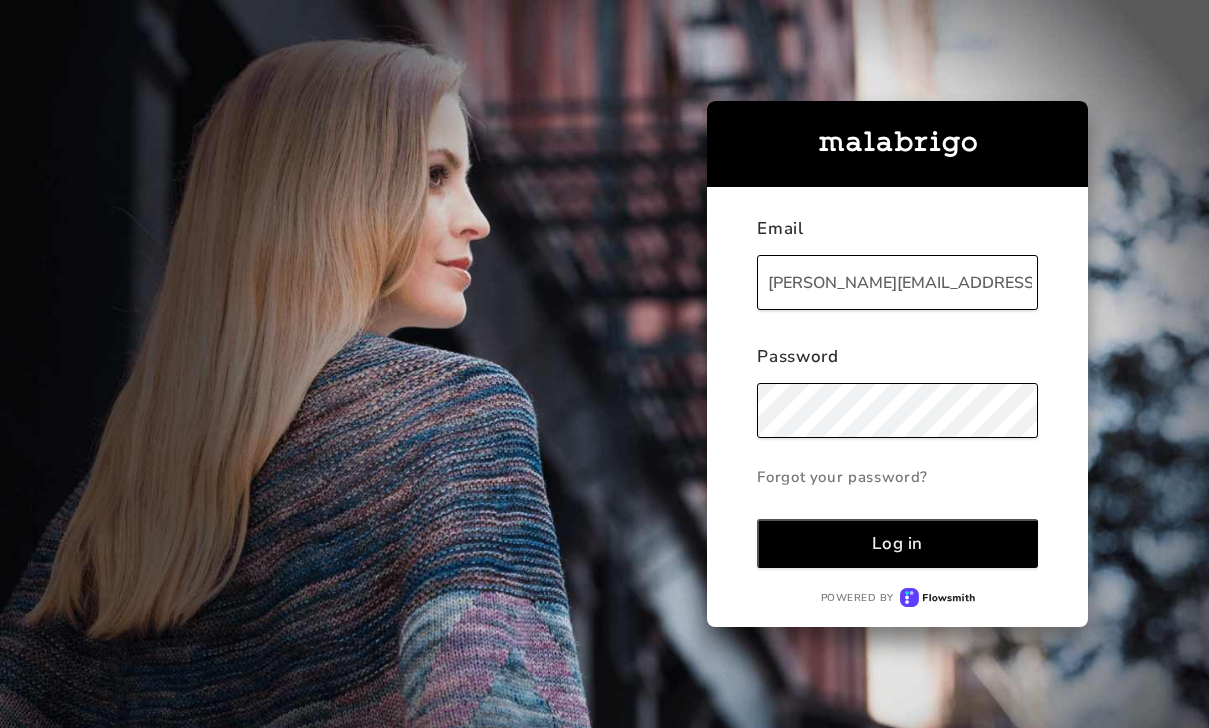 type on "[PERSON_NAME][EMAIL_ADDRESS][DOMAIN_NAME]" 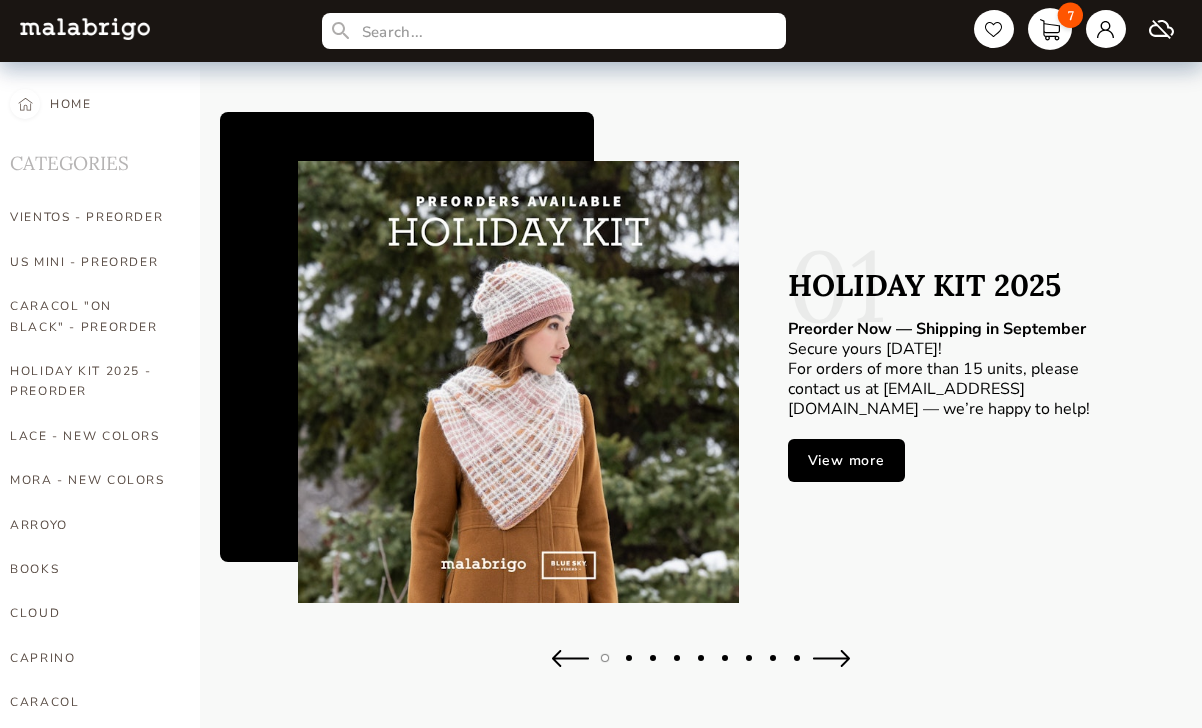 click on "7" at bounding box center (1050, 29) 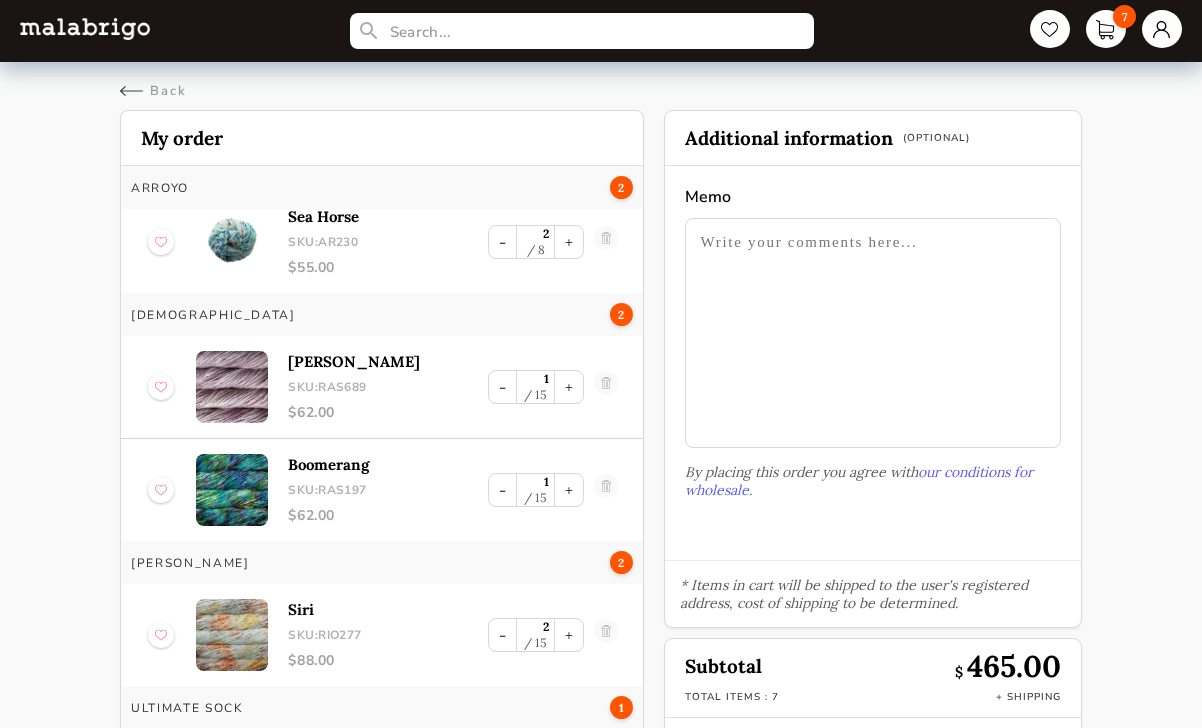 scroll, scrollTop: 0, scrollLeft: 0, axis: both 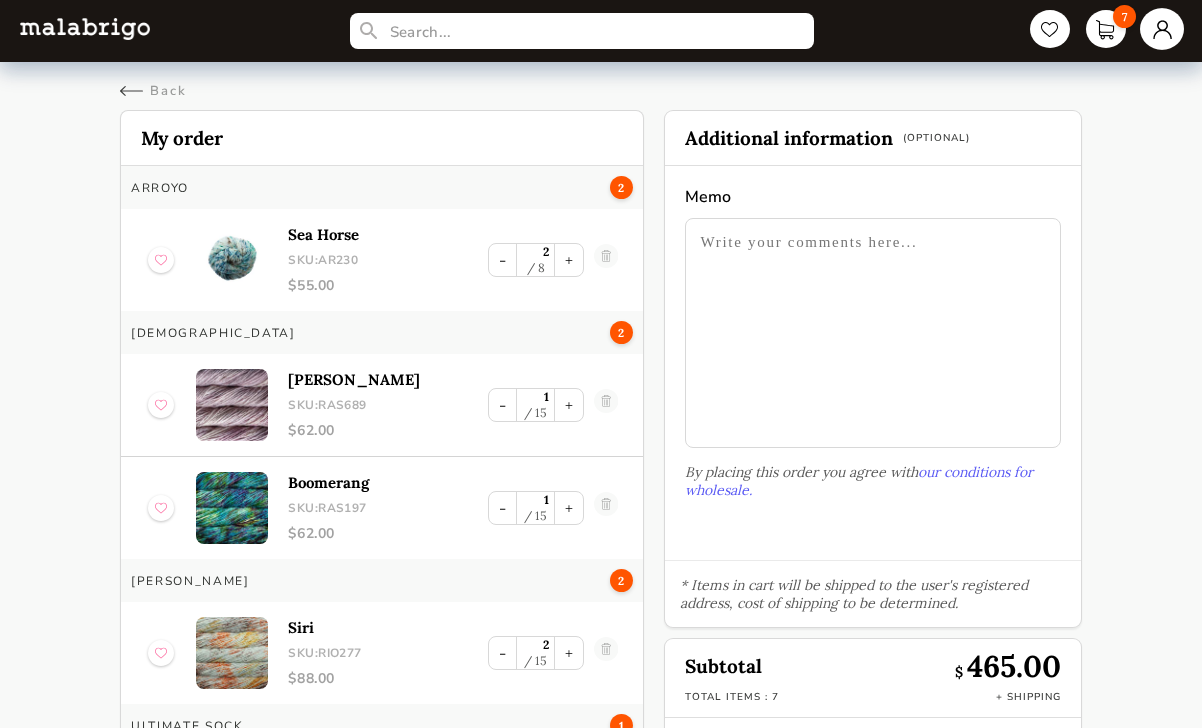click at bounding box center [1162, 29] 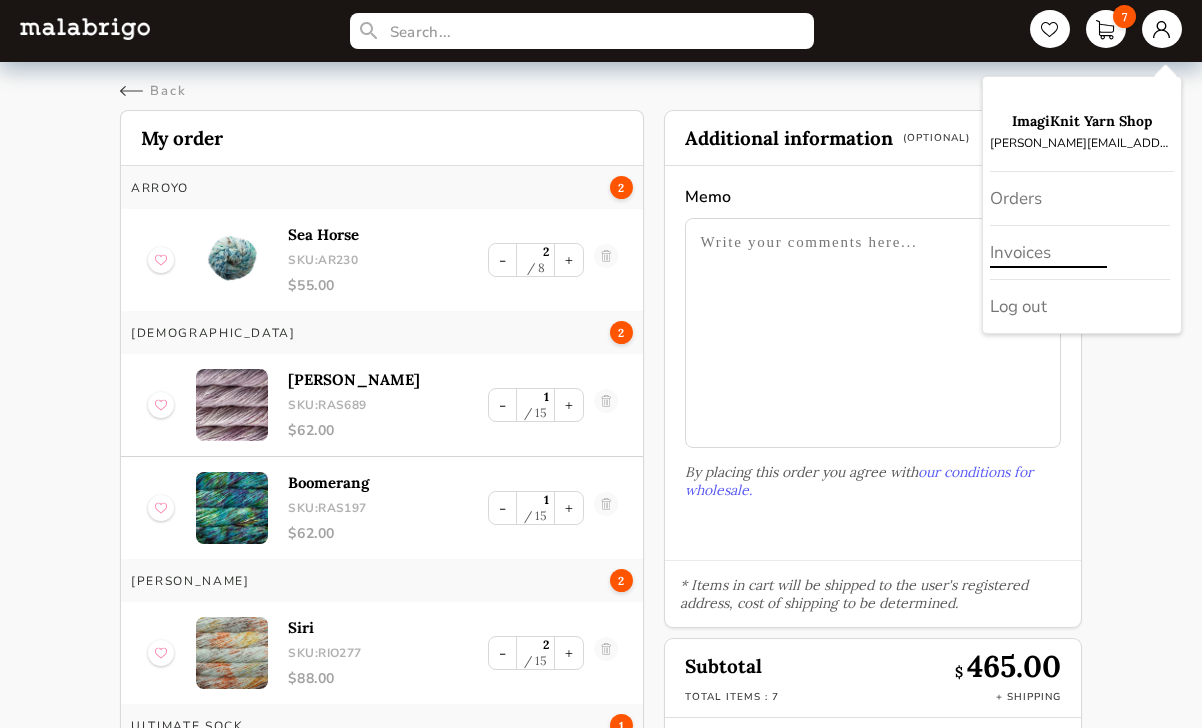 click on "Invoices" at bounding box center (1080, 253) 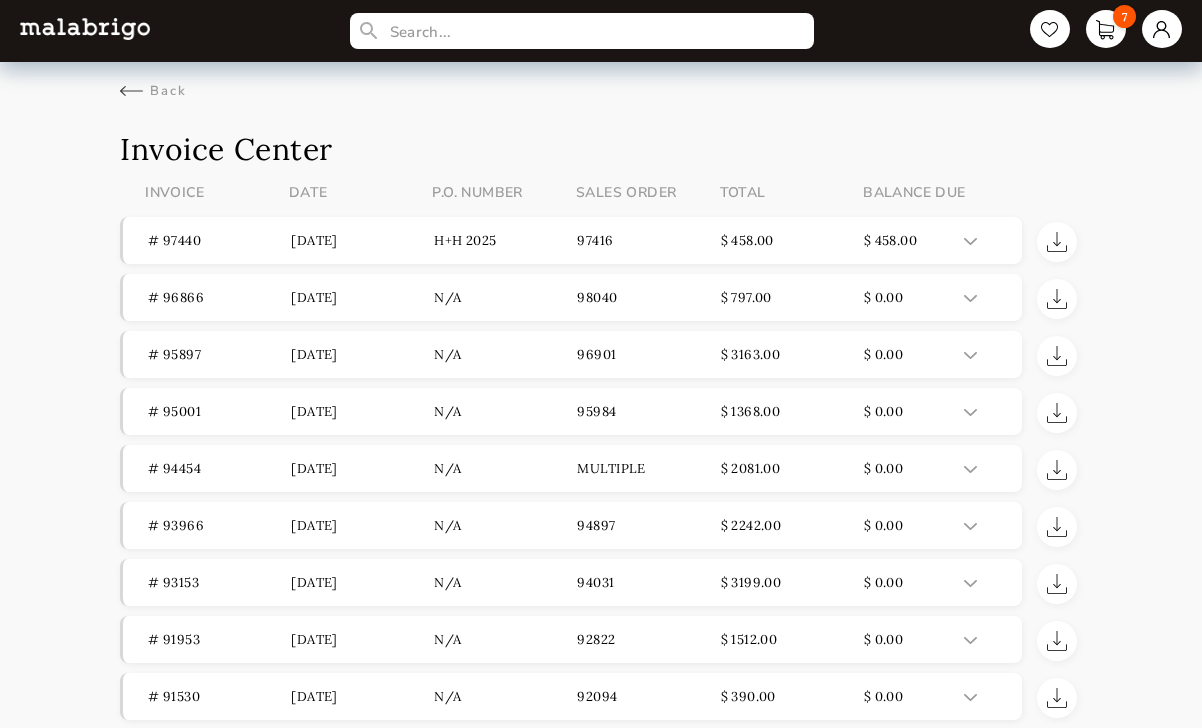 click at bounding box center (1057, 242) 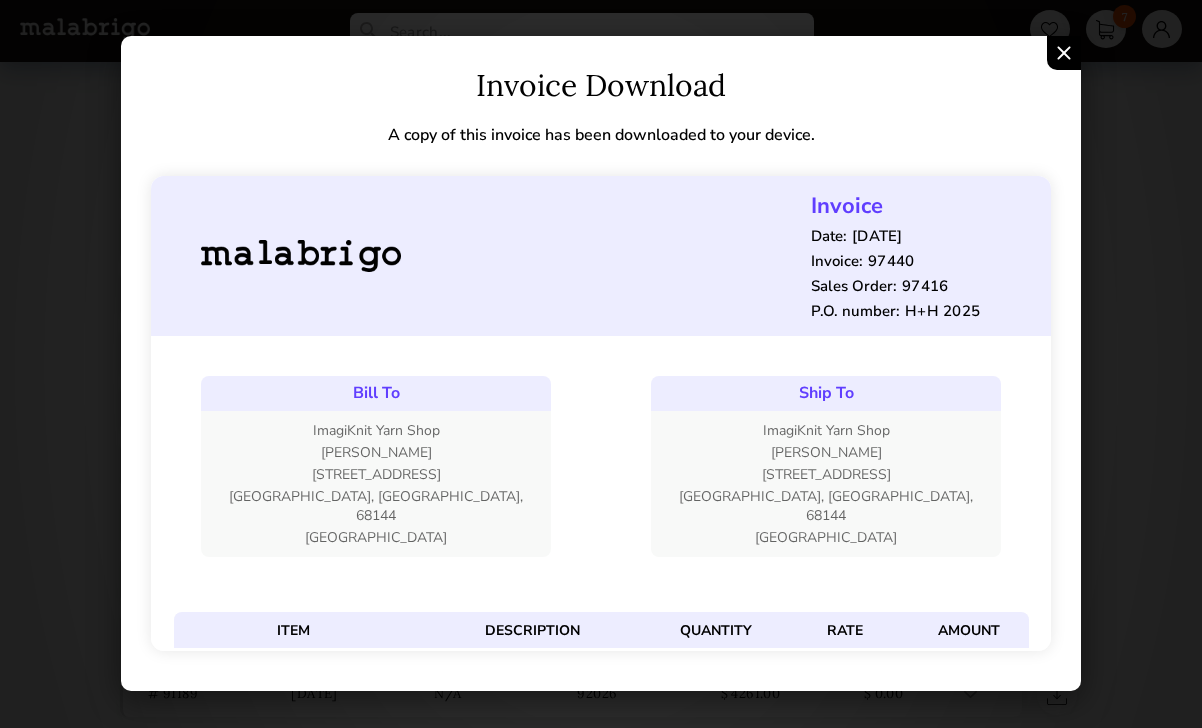 scroll, scrollTop: 130, scrollLeft: 0, axis: vertical 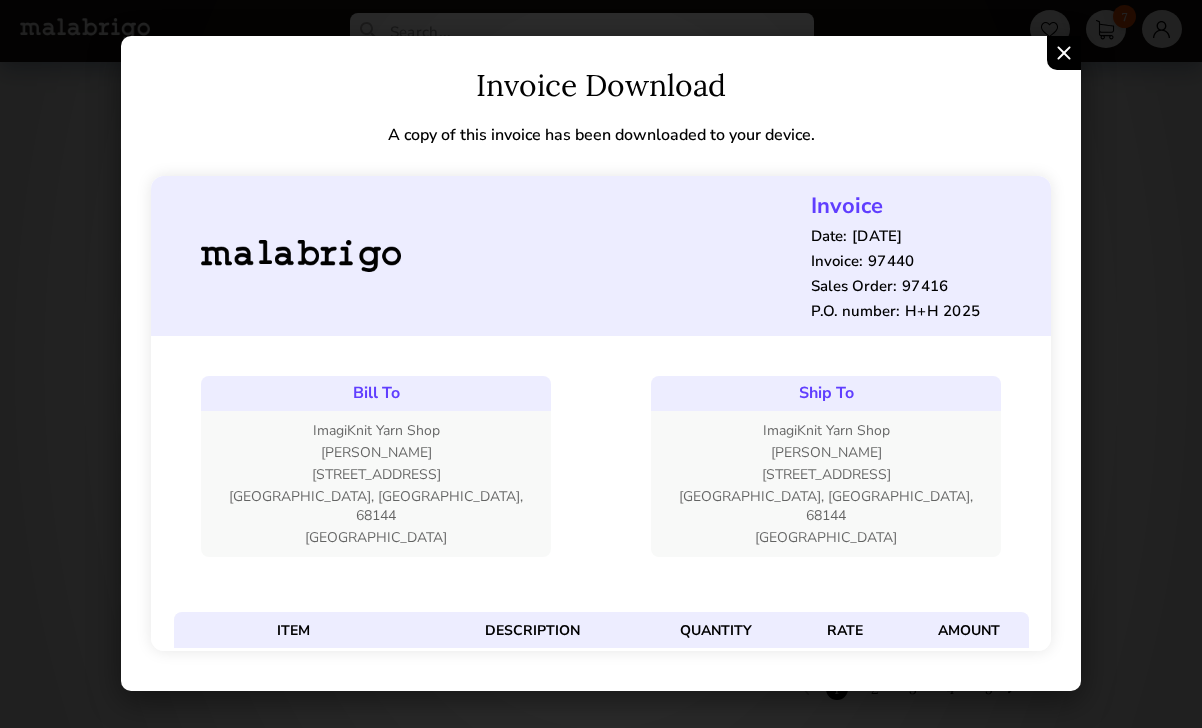 click on "Invoice Download A copy of this invoice has been downloaded to your device. Invoice Date:  [DATE] Invoice:  97440 Sales Order:  97416 P.O. number:  h+h 2025 Bill To ImagiKnit Yarn Shop [PERSON_NAME] [STREET_ADDRESS] Ship To ImagiKnit Yarn Shop [PERSON_NAME] [STREET_ADDRESS] Item Description Quantity Rate Amount RIO267 [GEOGRAPHIC_DATA] - NEW 1   $ 88.00     $ 88.00   RIO263 [GEOGRAPHIC_DATA] - NEW 1   $ 88.00     $ 88.00   RIO266 [PERSON_NAME] - NEW 1   $ 88.00     $ 88.00   RIO269 DELPHIRA - NEW 1   $ 88.00     $ 88.00   RIO264 [PERSON_NAME] - NEW 1   $ 88.00     $ 88.00           SHIPPING CHARGES 1   $ 18.00     $ 18.00   Subtotal $   458.00 Sales Tax $   0.00 Total $   458.00 Payments / Credits $   0.00 Balance due $   458.00" at bounding box center (601, 364) 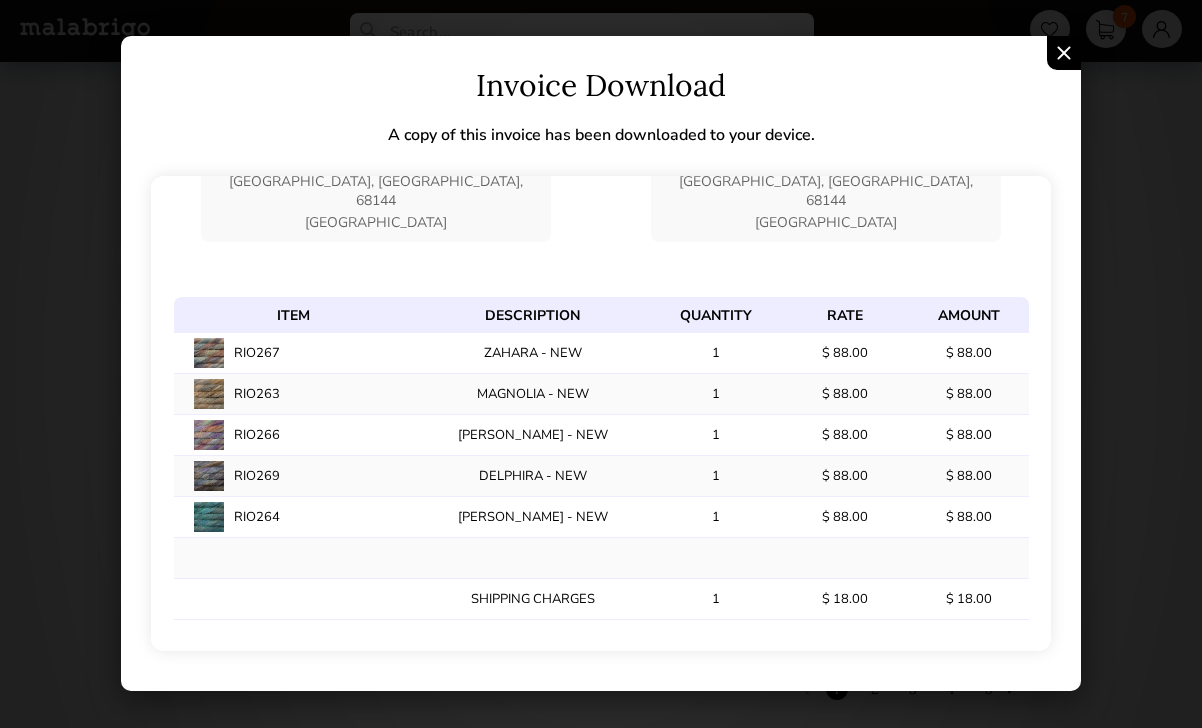 scroll, scrollTop: 0, scrollLeft: 0, axis: both 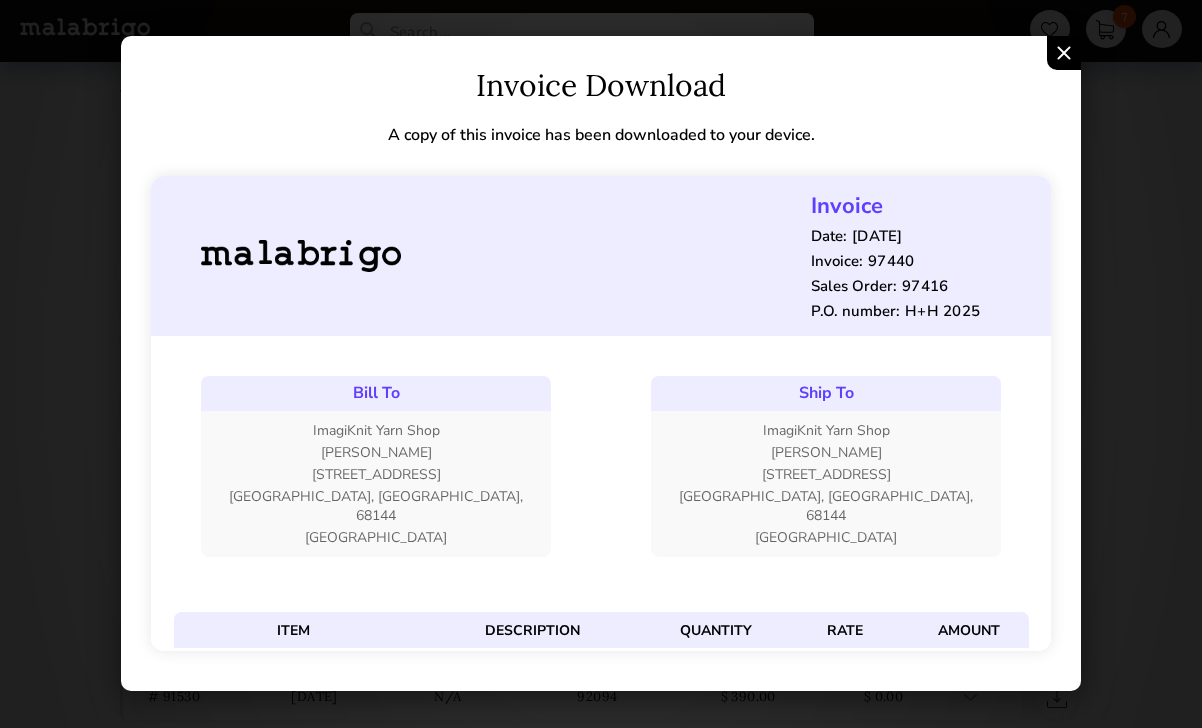 click at bounding box center [1064, 53] 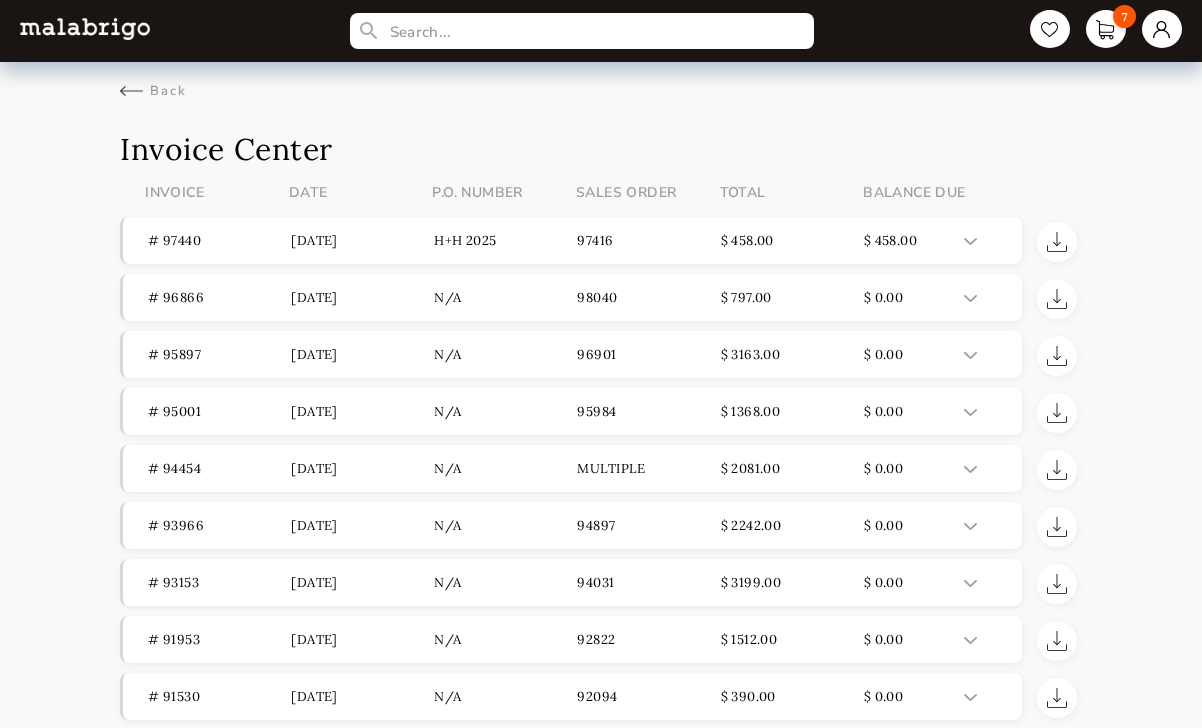 click on "7" at bounding box center [1106, 29] 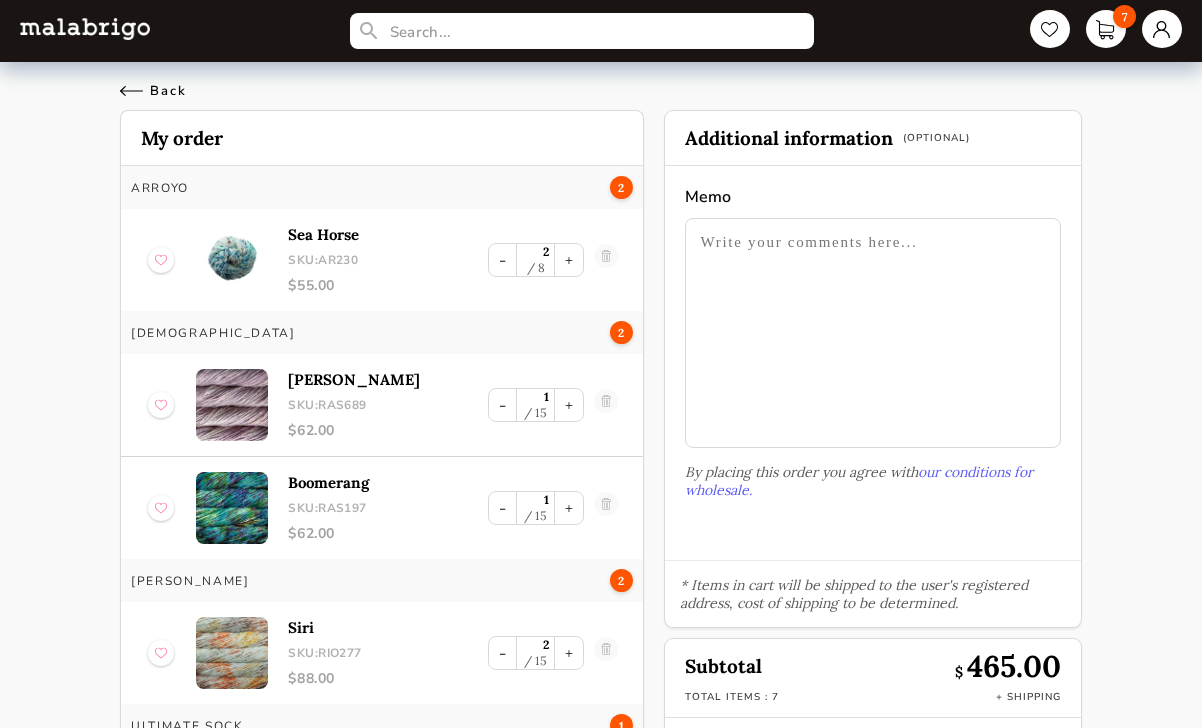 click on "Back" at bounding box center [153, 91] 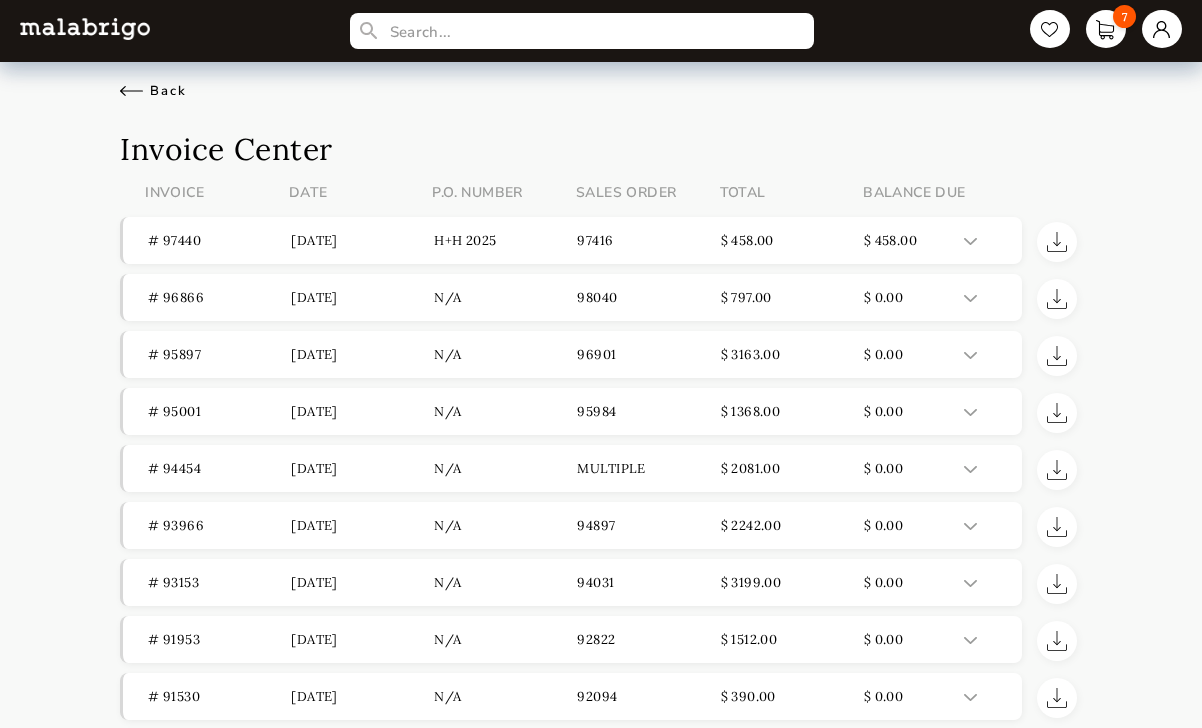 click on "Back" at bounding box center [153, 91] 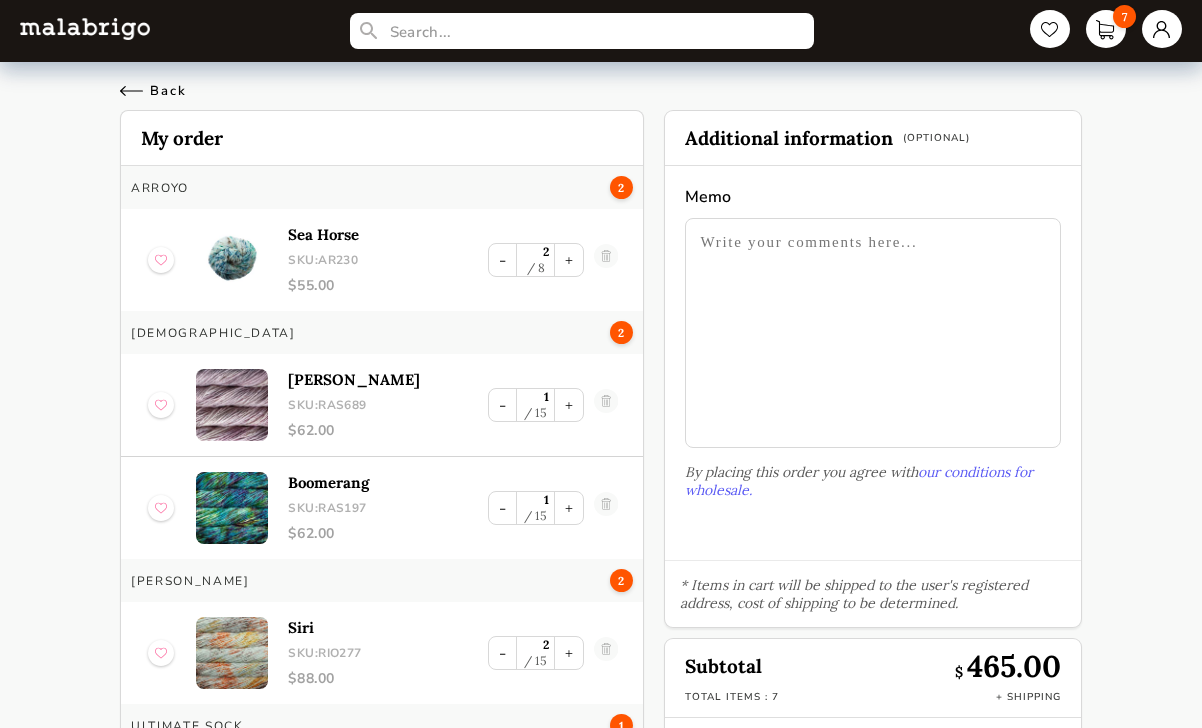 click on "Back" at bounding box center [153, 91] 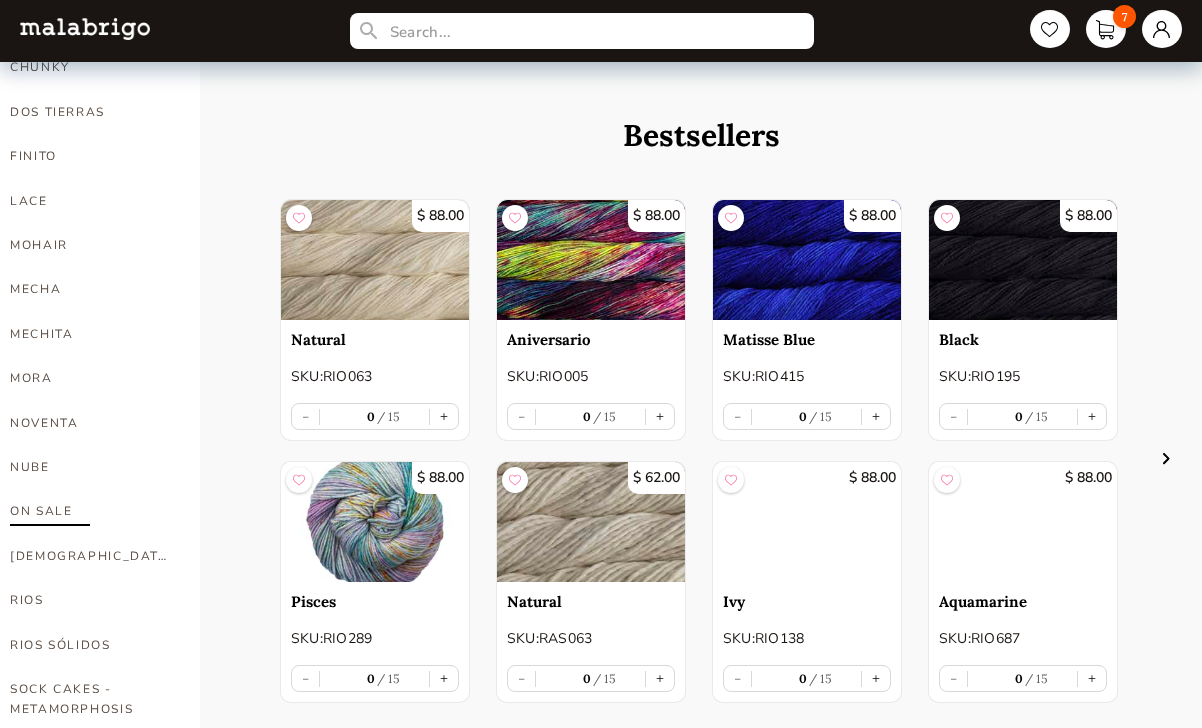scroll, scrollTop: 702, scrollLeft: 0, axis: vertical 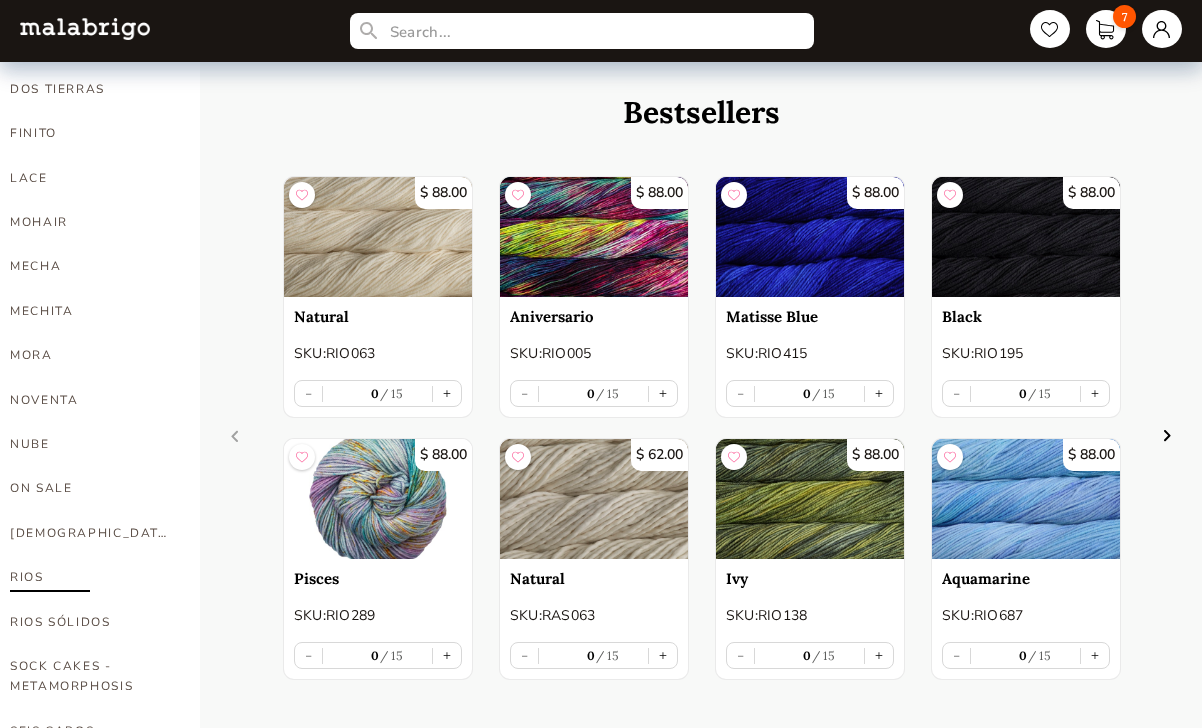 click on "RIOS" at bounding box center (90, 577) 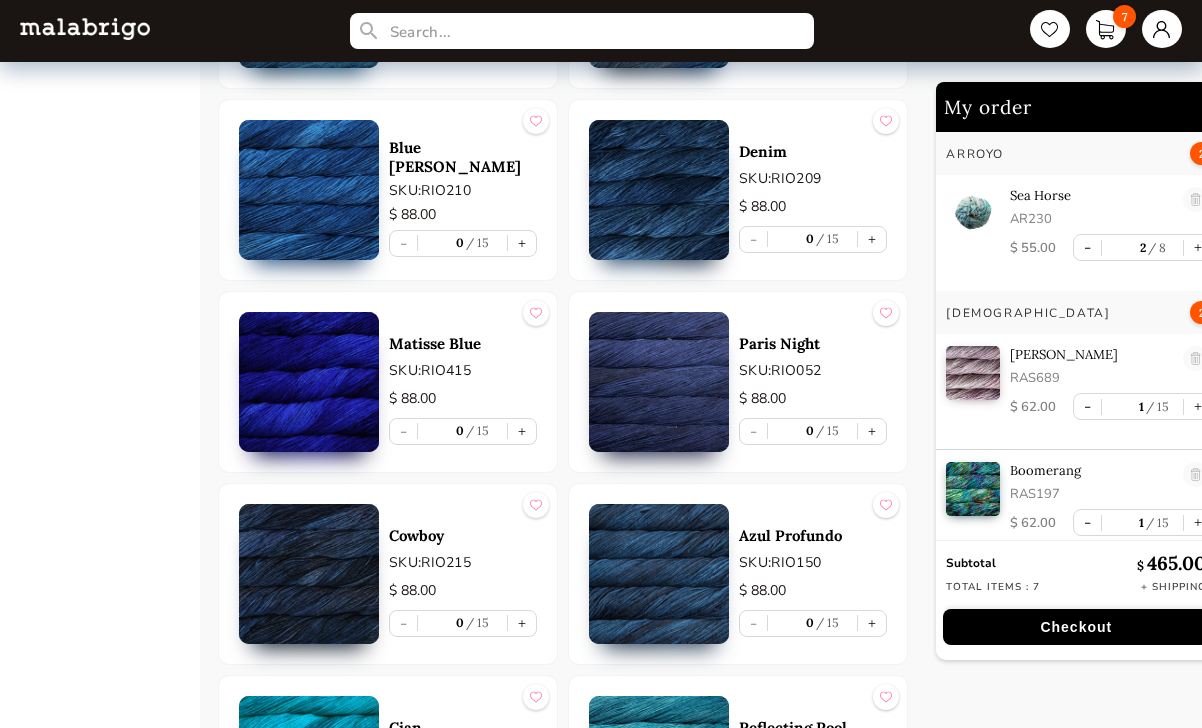 scroll, scrollTop: 4002, scrollLeft: 0, axis: vertical 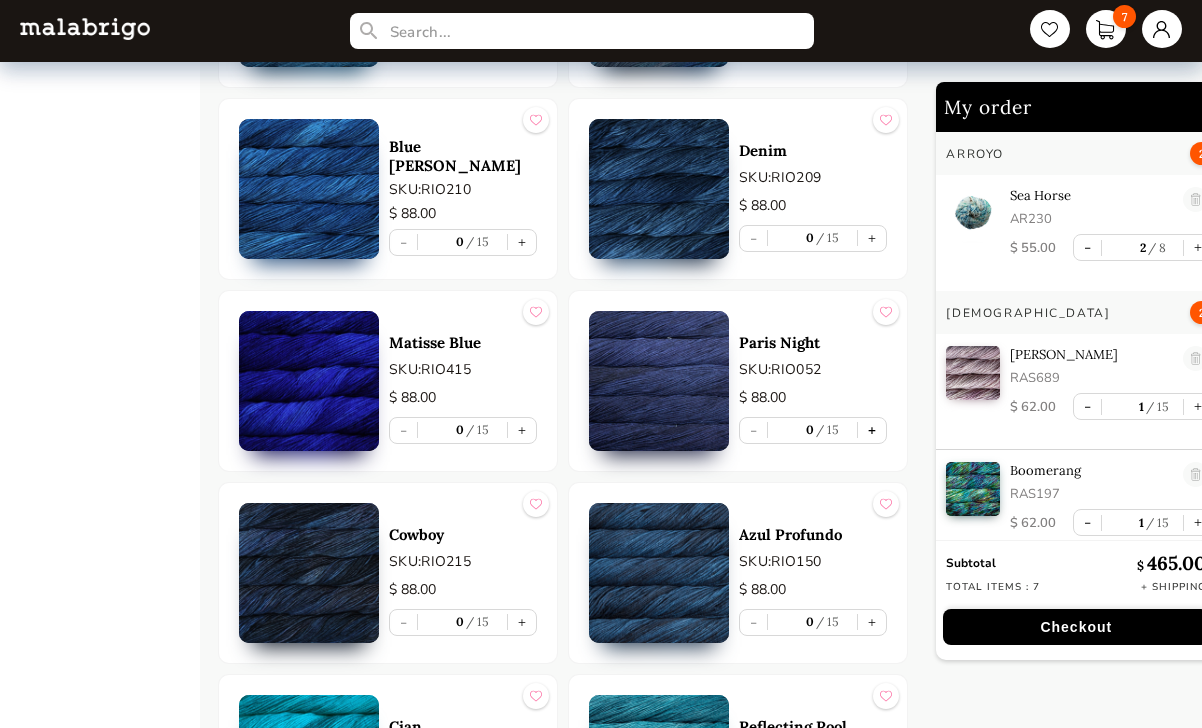 click on "+" at bounding box center (872, 430) 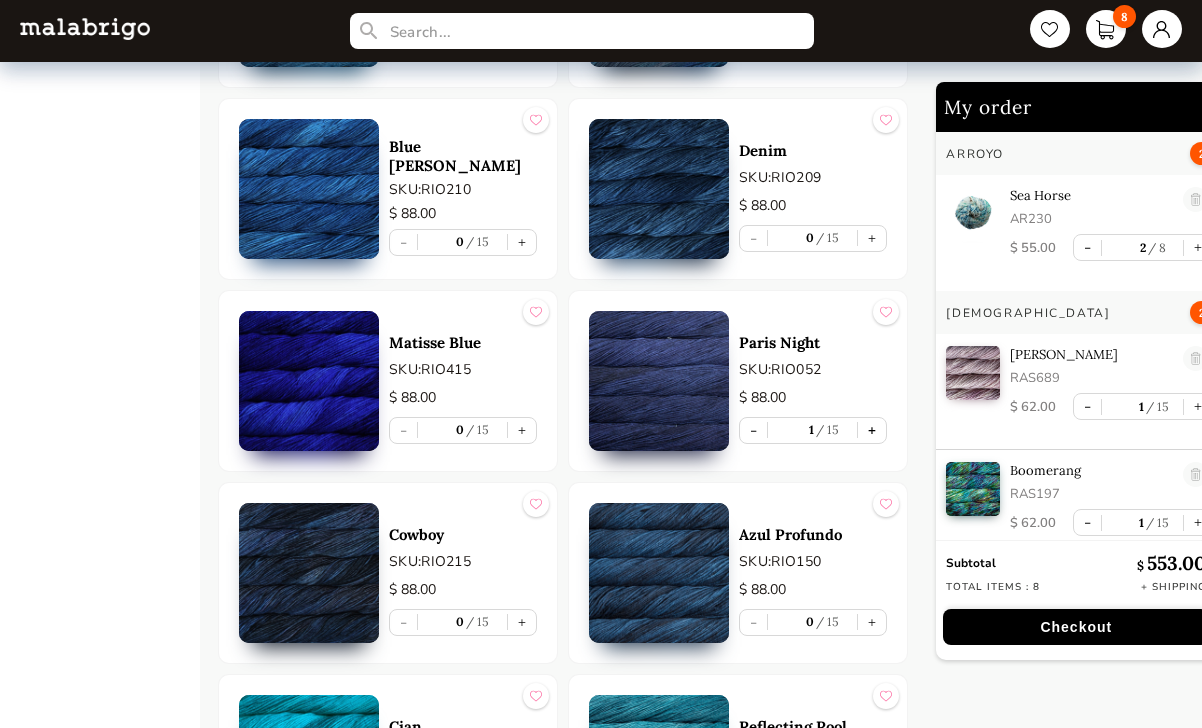 scroll, scrollTop: 7, scrollLeft: 0, axis: vertical 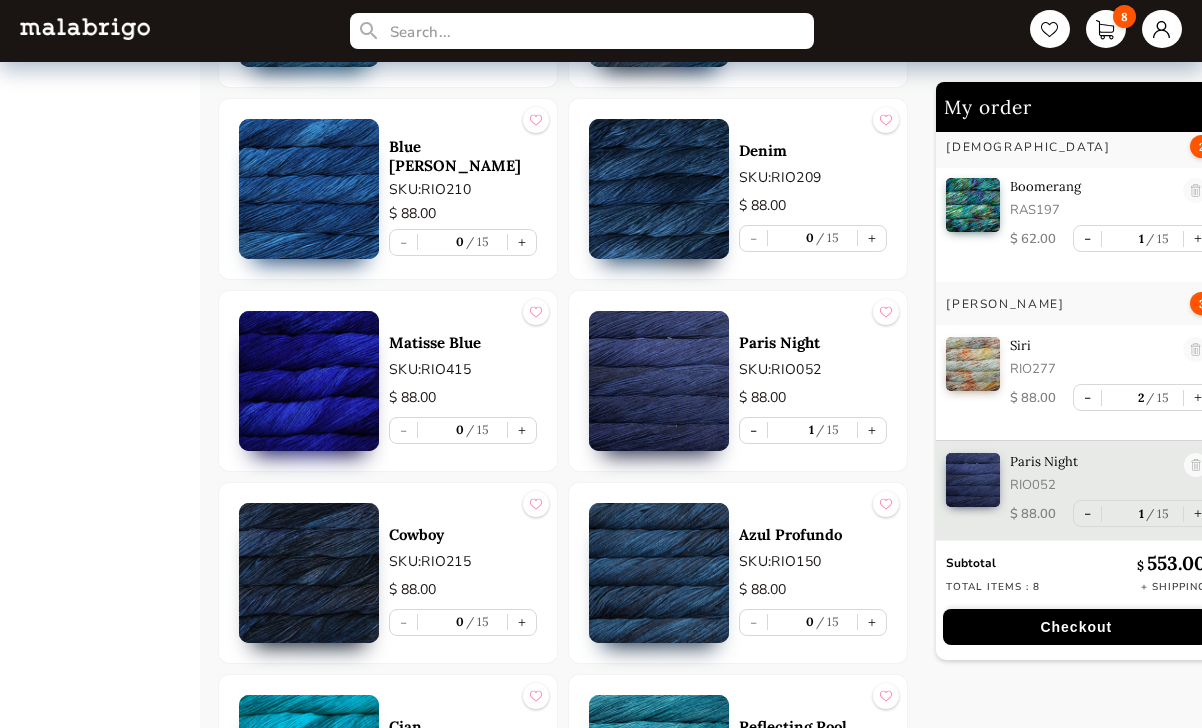 drag, startPoint x: 22, startPoint y: 109, endPoint x: 143, endPoint y: 227, distance: 169.01184 